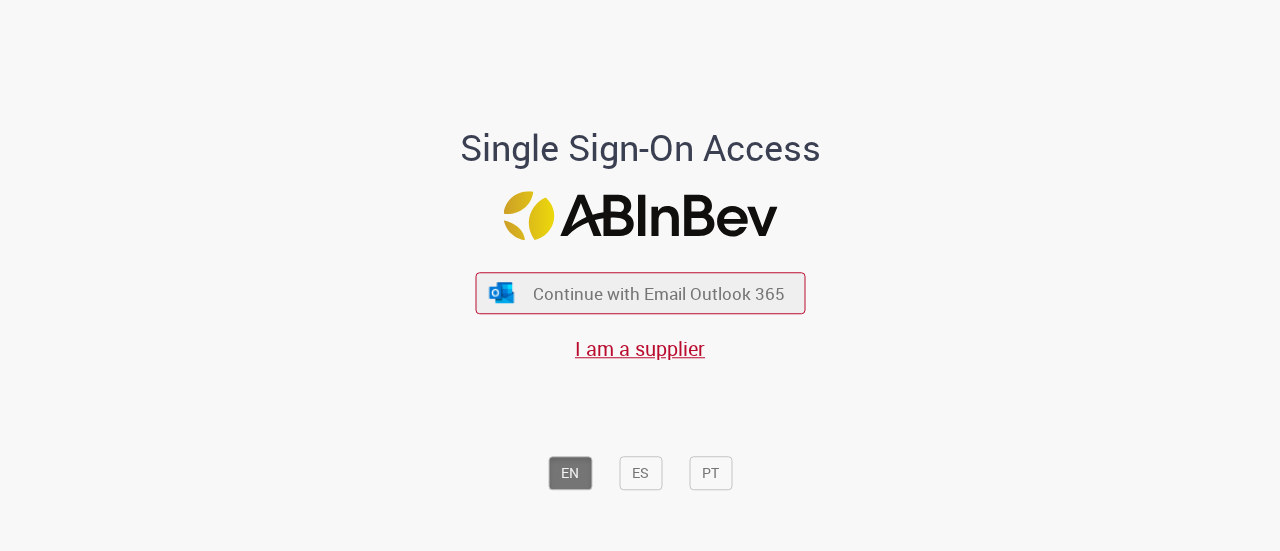 scroll, scrollTop: 0, scrollLeft: 0, axis: both 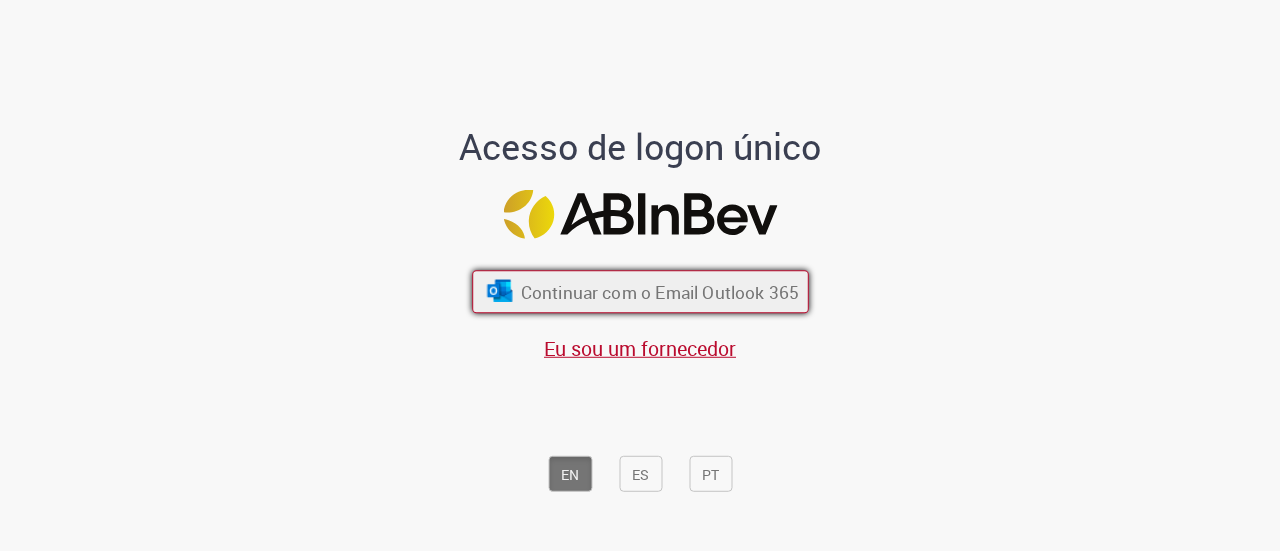 click on "Continuar com o Email Outlook 365" at bounding box center (659, 292) 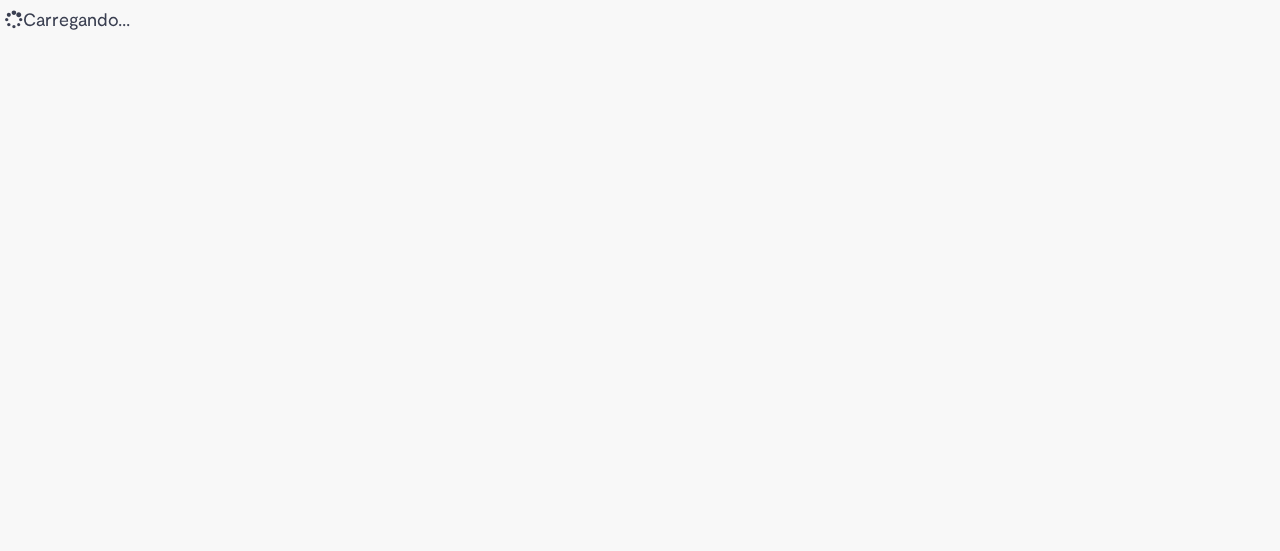 scroll, scrollTop: 0, scrollLeft: 0, axis: both 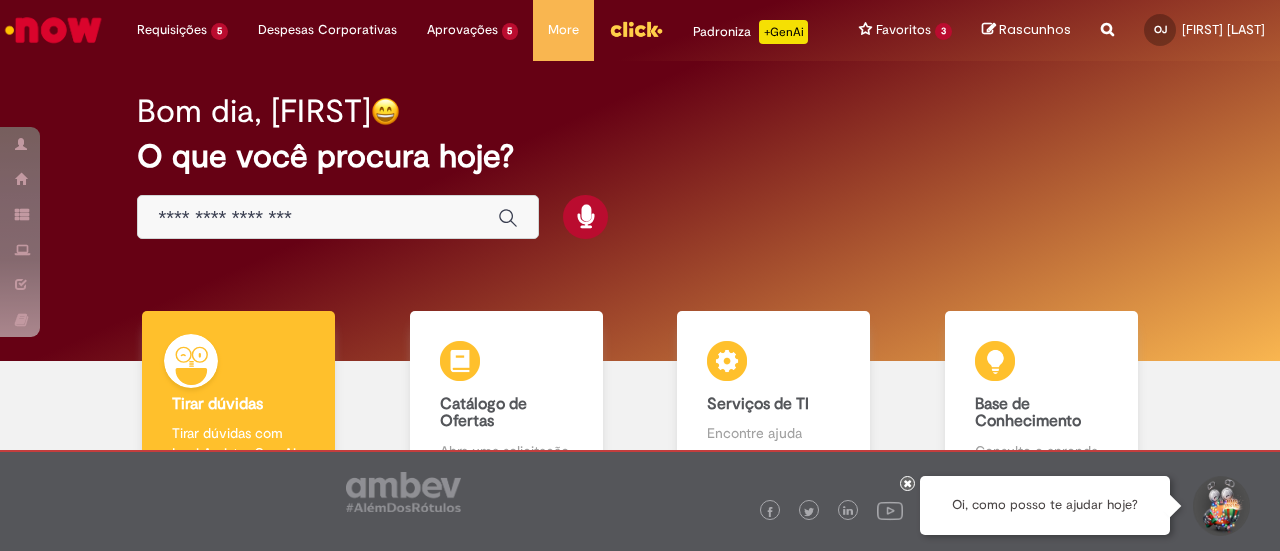 click at bounding box center (318, 218) 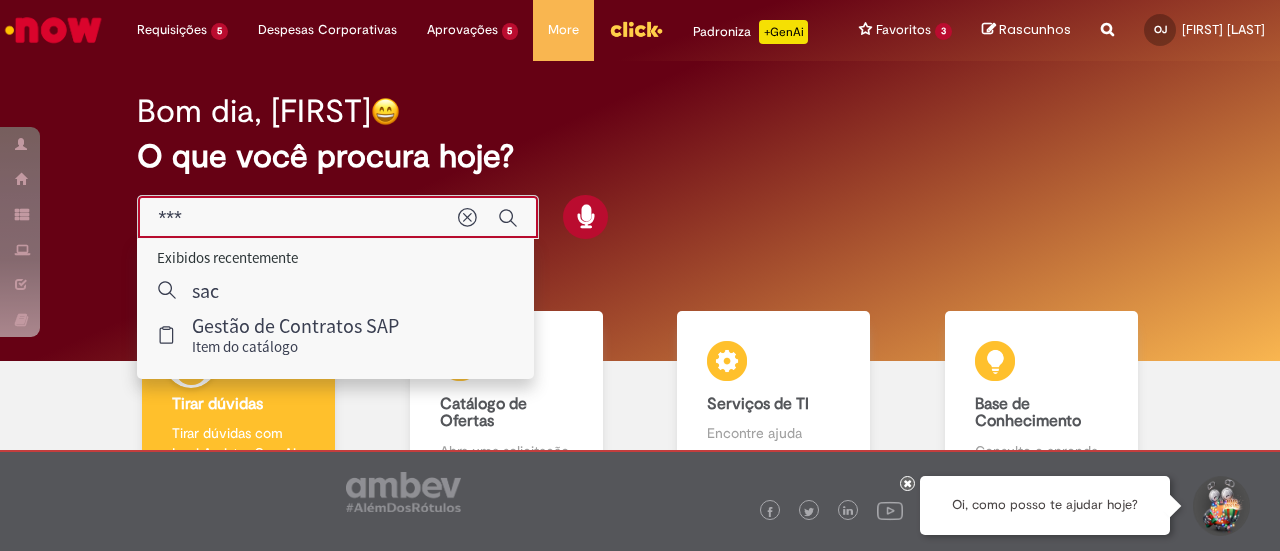 type on "***" 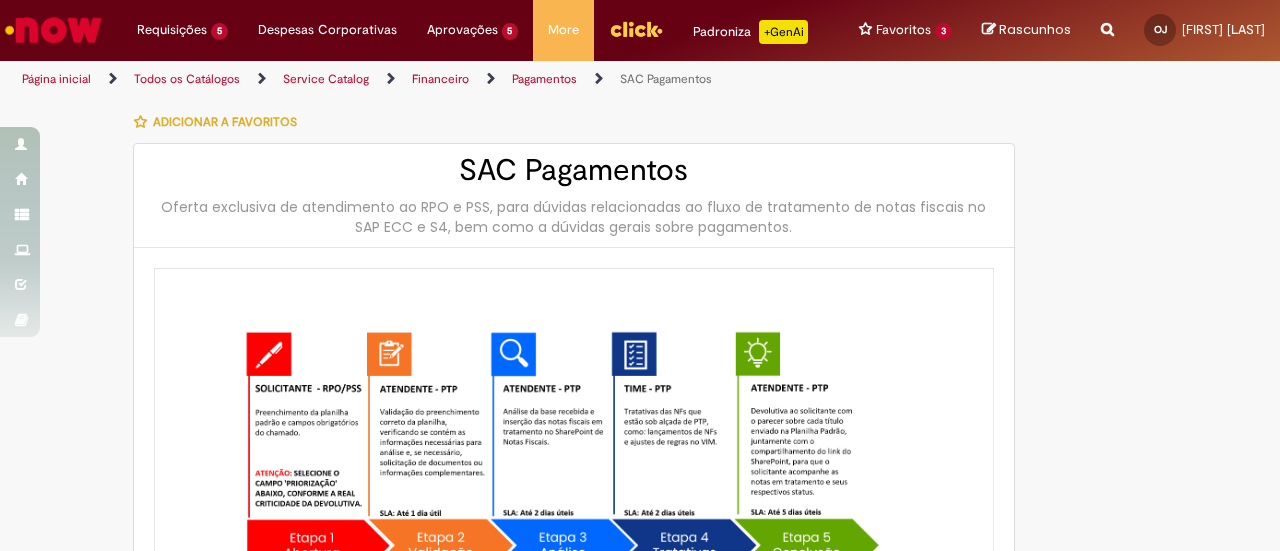 type 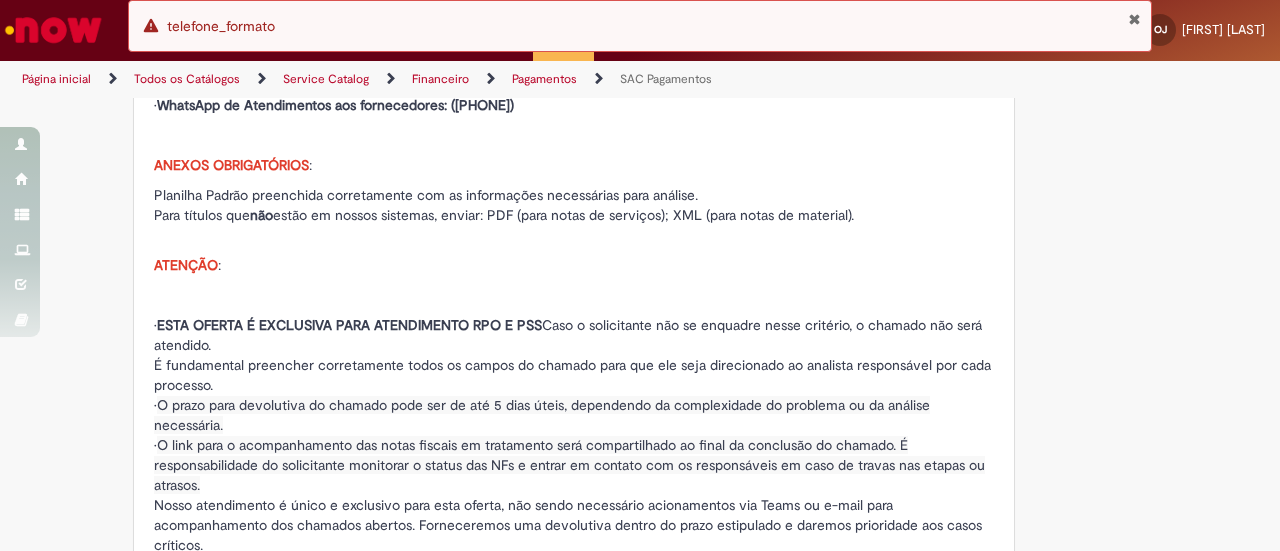 scroll, scrollTop: 232, scrollLeft: 0, axis: vertical 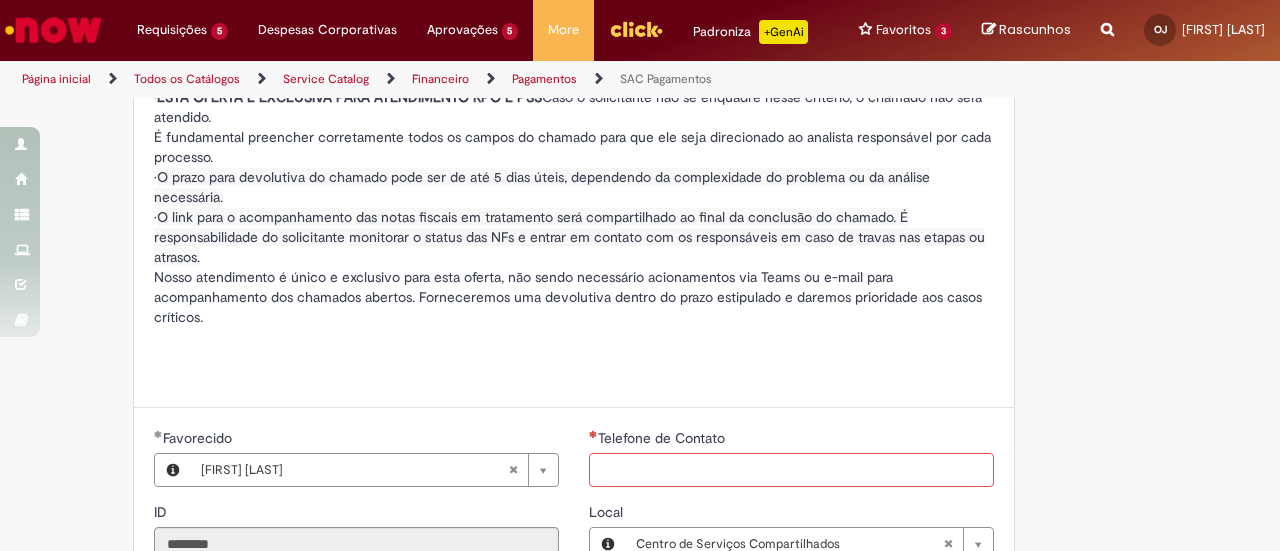 click on "Telefone de Contato" at bounding box center [791, 470] 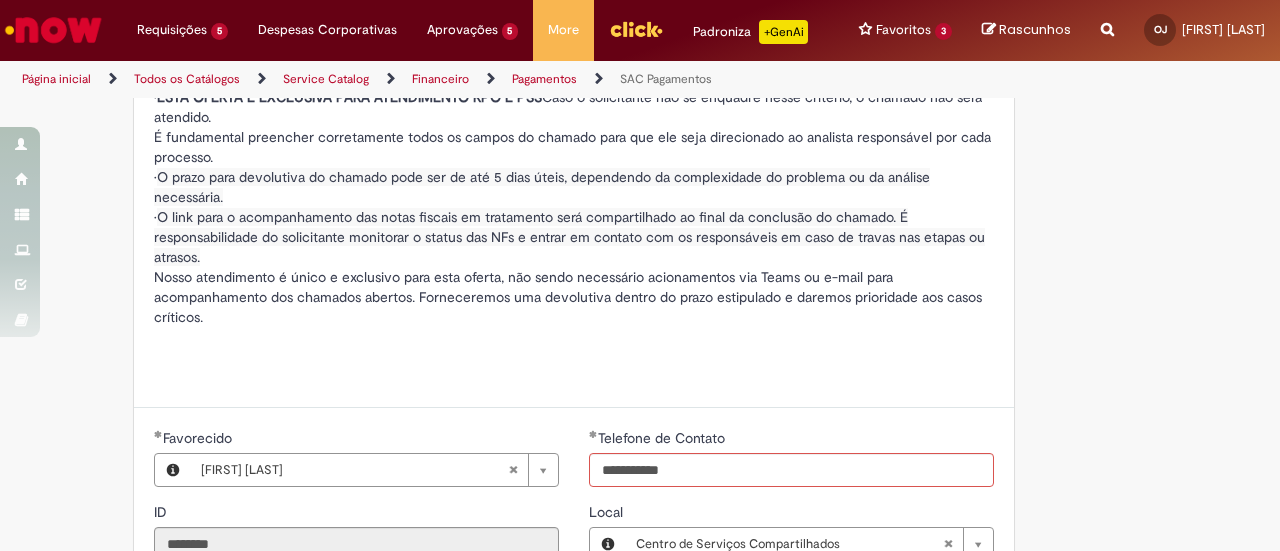 click on "Oferta exclusiva de atendimento ao RPO e PSS, para dúvidas relacionadas ao fluxo de tratamento de notas fiscais no SAP ECC e S4, bem como a dúvidas gerais sobre pagamentos.
• Consultar Notas Fiscais:  BI SAC PAGAMENTOS
• Consultar e baixar comprovantes de pagamentos:  Sharepoint Comprovantes
• Conceitos, Políticas e Informações sobre Pagamentos:  Sharepoint Compras e Pagamentos
• Códigos DexPara ECC-S4 (Rollout Aurora):  Sharepoint Aurora
•  WhatsApp de Atendimentos aos fornecedores: ([PHONE])
ANEXOS OBRIGATÓRIOS :
•Planilha Padrão preenchida corretamente com as informações necessárias para análise.
•Para títulos que  não  estão em nossos sistemas, enviar: PDF (para notas de serviços); XML (para notas de material).
ATENÇÃO :
•  ESTA OFERTA É EXCLUSIVA PARA ATENDIMENTO RPO E PSS" at bounding box center [640, 440] 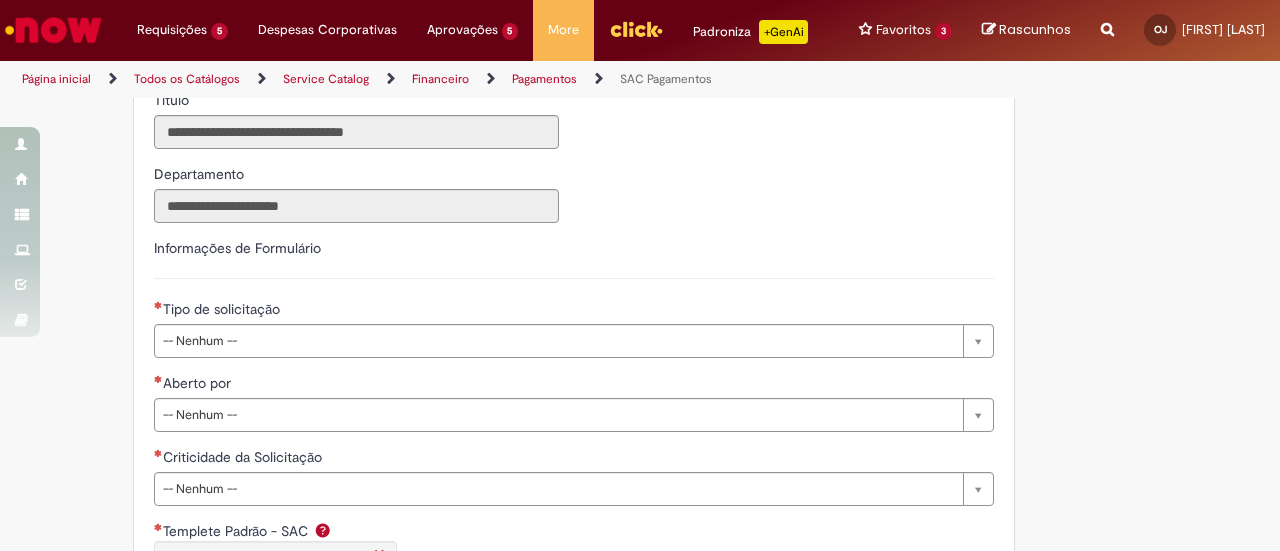 scroll, scrollTop: 1440, scrollLeft: 0, axis: vertical 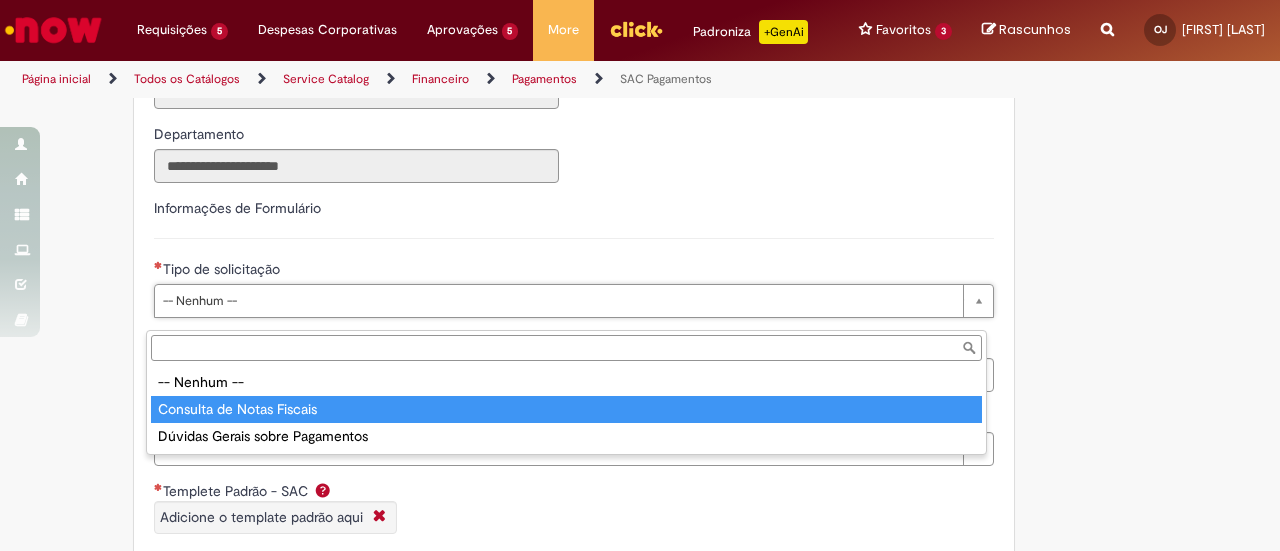 type on "**********" 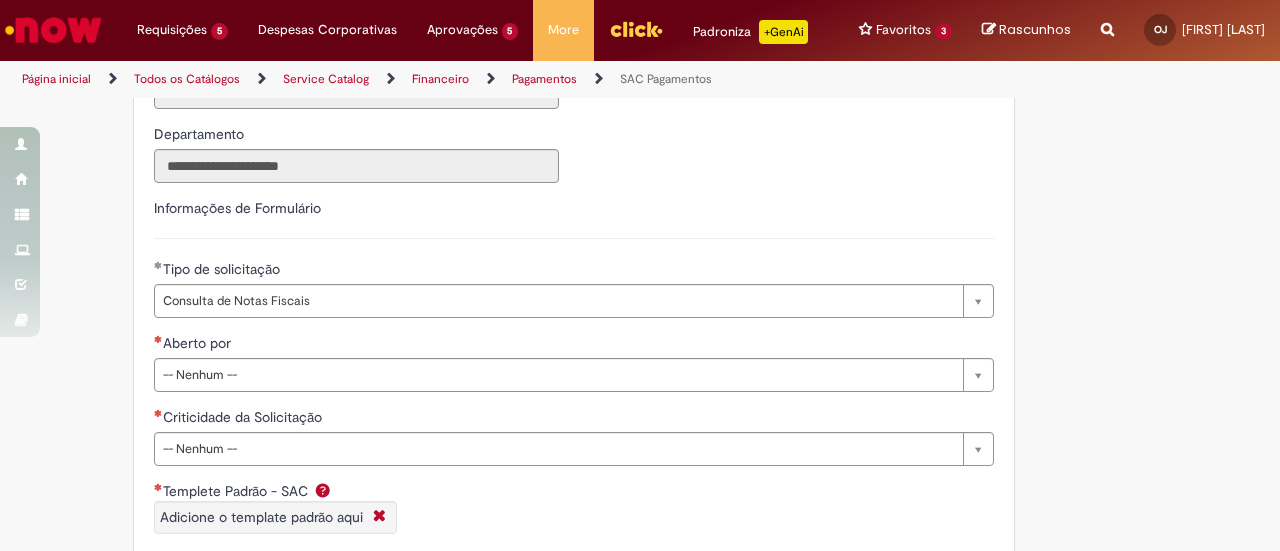 click on "Tire dúvidas com LupiAssist    +GenAI
Oi! Eu sou LupiAssist, uma Inteligência Artificial Generativa em constante aprendizado   Meu conteúdo é monitorado para trazer uma melhor experiência
Dúvidas comuns:
Só mais um instante, estou consultando nossas bases de conhecimento  e escrevendo a melhor resposta pra você!
Title
Lorem ipsum dolor sit amet    Fazer uma nova pergunta
Gerei esta resposta utilizando IA Generativa em conjunto com os nossos padrões. Em caso de divergência, os documentos oficiais prevalecerão.
Saiba mais em:
Ou ligue para:
E aí, te ajudei?
Sim, obrigado!" at bounding box center [640, -160] 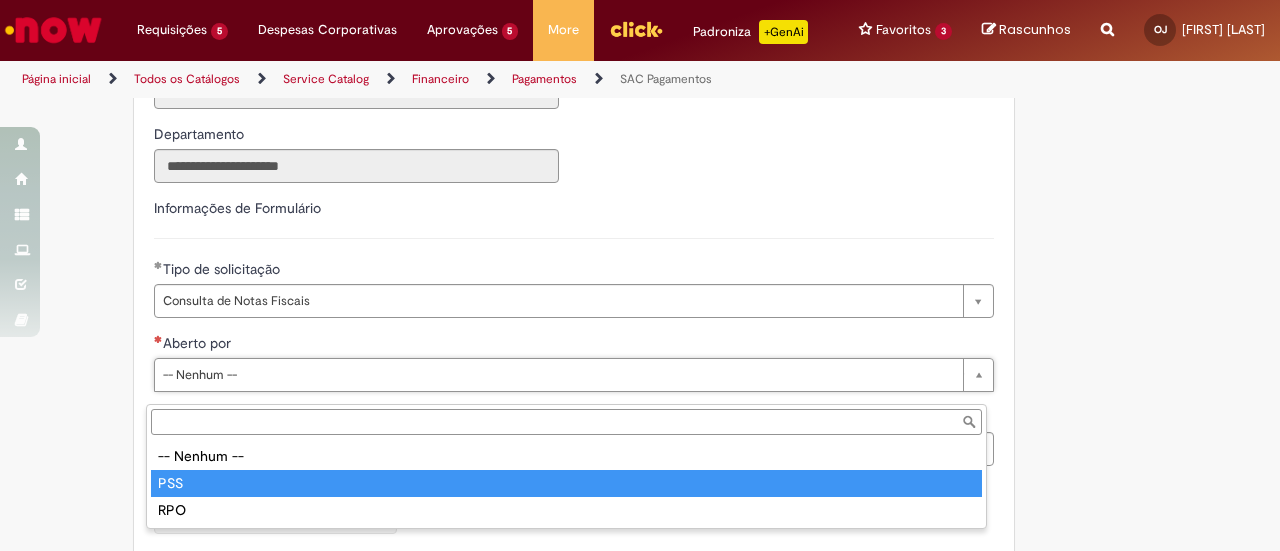 type on "***" 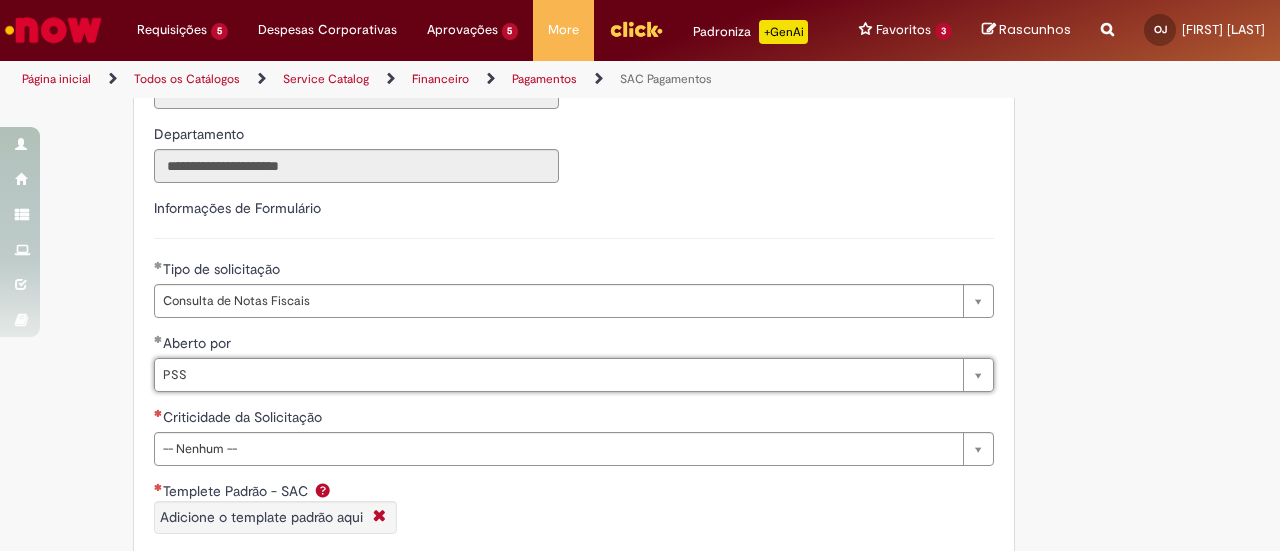 click on "Oferta exclusiva de atendimento ao RPO e PSS, para dúvidas relacionadas ao fluxo de tratamento de notas fiscais no SAP ECC e S4, bem como a dúvidas gerais sobre pagamentos.
• Consultar Notas Fiscais:  BI SAC PAGAMENTOS
• Consultar e baixar comprovantes de pagamentos:  Sharepoint Comprovantes
• Conceitos, Políticas e Informações sobre Pagamentos:  Sharepoint Compras e Pagamentos
• Códigos DexPara ECC-S4 (Rollout Aurora):  Sharepoint Aurora
•  WhatsApp de Atendimentos aos fornecedores: ([PHONE])
ANEXOS OBRIGATÓRIOS :
•Planilha Padrão preenchida corretamente com as informações necessárias para análise.
•Para títulos que  não  estão em nossos sistemas, enviar: PDF (para notas de serviços); XML (para notas de material).
ATENÇÃO :
•  ESTA OFERTA É EXCLUSIVA PARA ATENDIMENTO RPO E PSS" at bounding box center [640, -160] 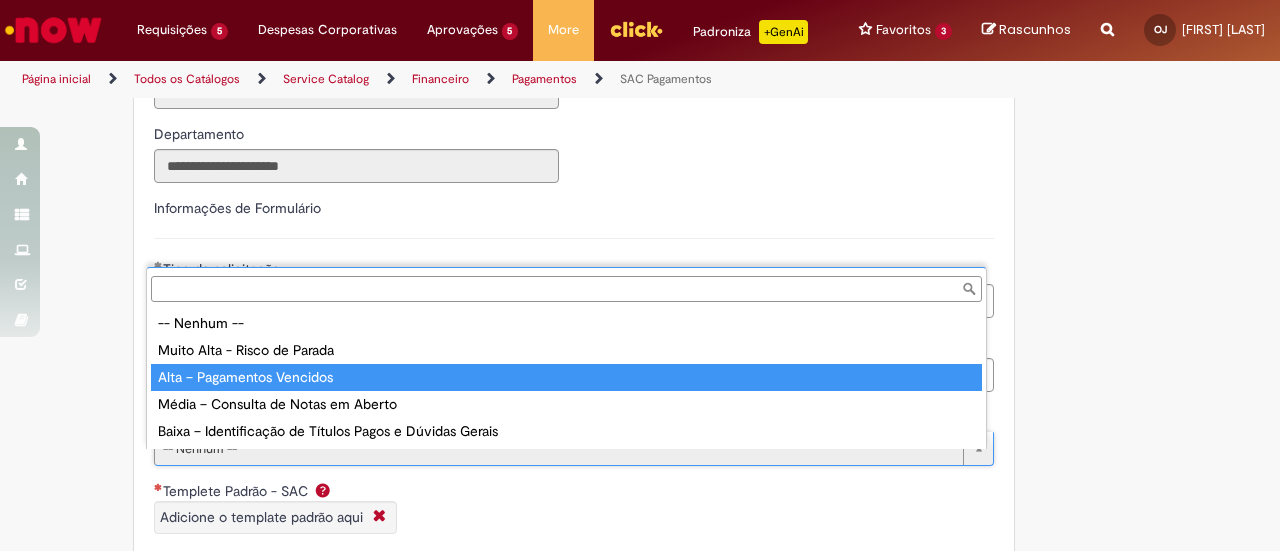 type on "**********" 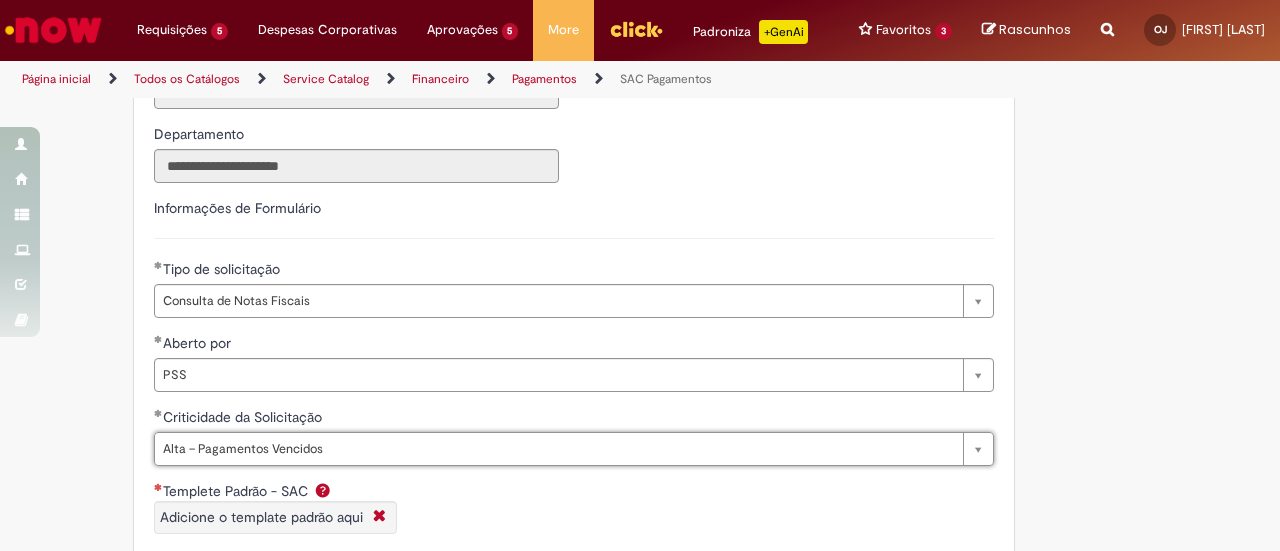 click on "Oferta exclusiva de atendimento ao RPO e PSS, para dúvidas relacionadas ao fluxo de tratamento de notas fiscais no SAP ECC e S4, bem como a dúvidas gerais sobre pagamentos.
• Consultar Notas Fiscais:  BI SAC PAGAMENTOS
• Consultar e baixar comprovantes de pagamentos:  Sharepoint Comprovantes
• Conceitos, Políticas e Informações sobre Pagamentos:  Sharepoint Compras e Pagamentos
• Códigos DexPara ECC-S4 (Rollout Aurora):  Sharepoint Aurora
•  WhatsApp de Atendimentos aos fornecedores: ([PHONE])
ANEXOS OBRIGATÓRIOS :
•Planilha Padrão preenchida corretamente com as informações necessárias para análise.
•Para títulos que  não  estão em nossos sistemas, enviar: PDF (para notas de serviços); XML (para notas de material).
ATENÇÃO :
•  ESTA OFERTA É EXCLUSIVA PARA ATENDIMENTO RPO E PSS" at bounding box center (640, -160) 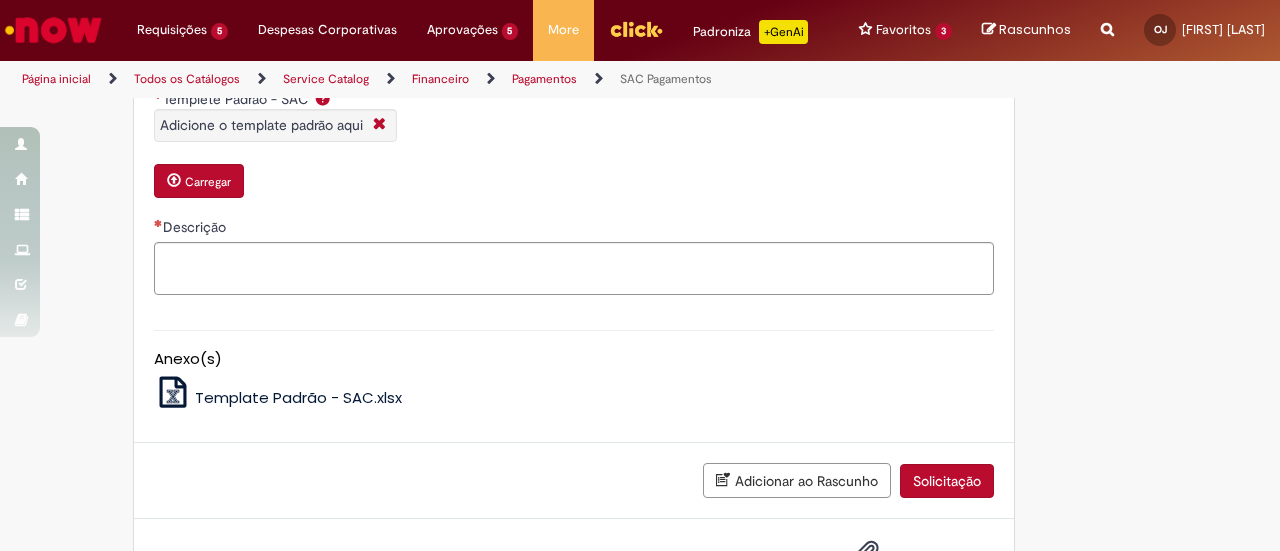 scroll, scrollTop: 1852, scrollLeft: 0, axis: vertical 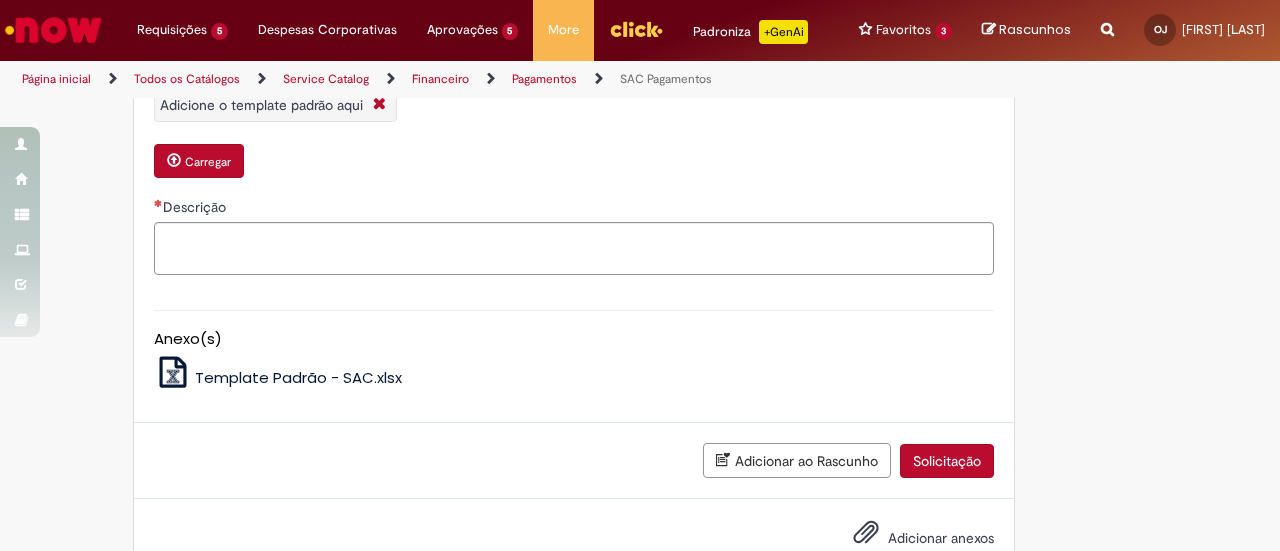 click on "Template Padrão - SAC.xlsx" at bounding box center (298, 377) 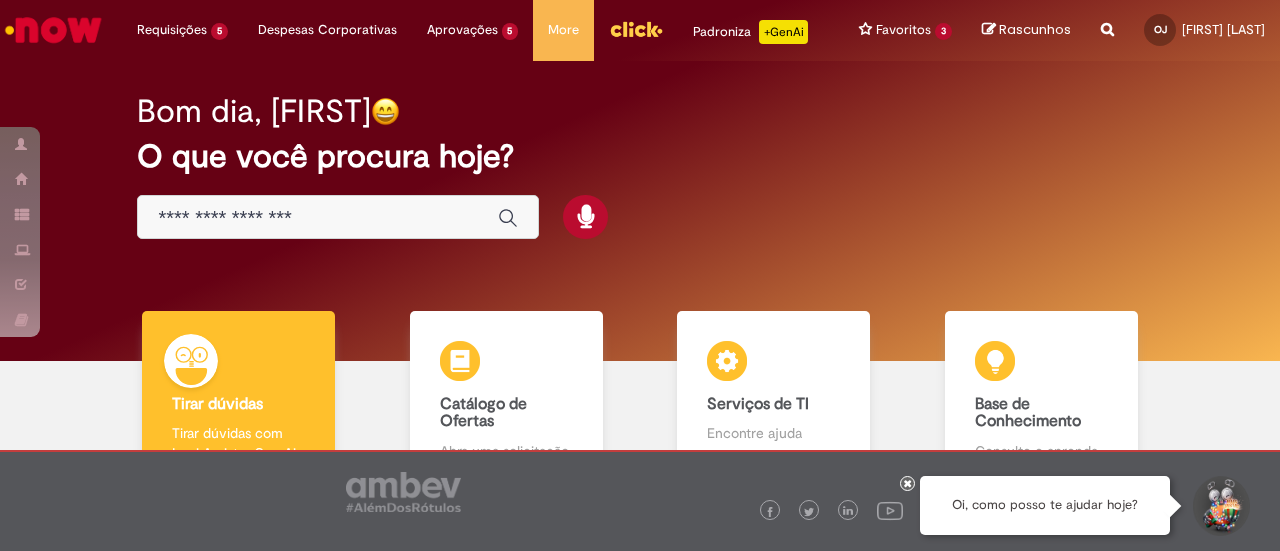 scroll, scrollTop: 0, scrollLeft: 0, axis: both 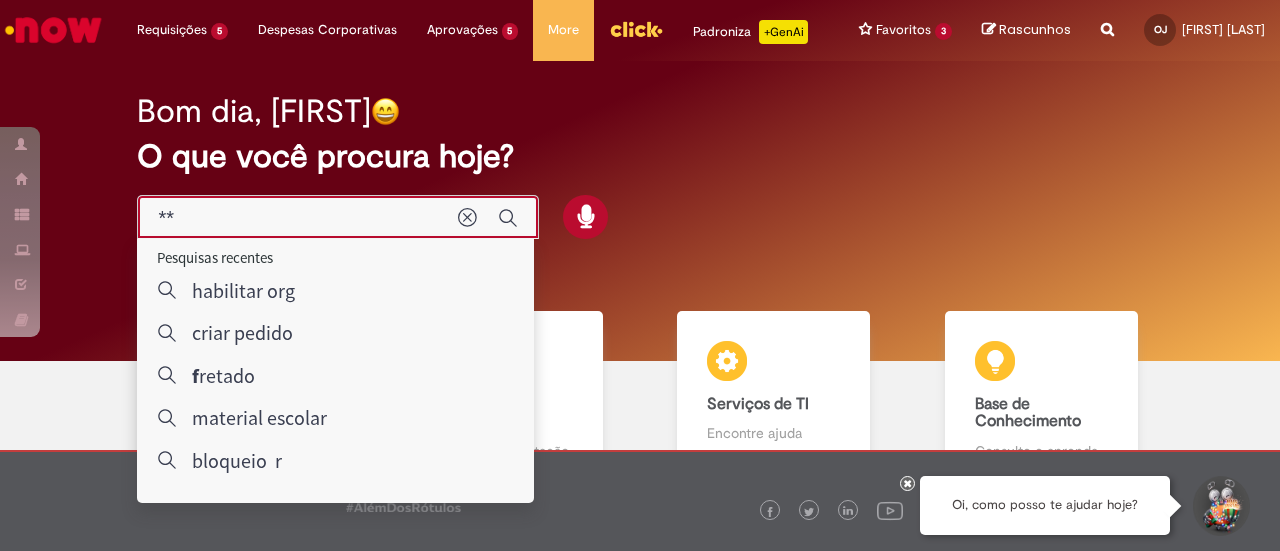 type on "***" 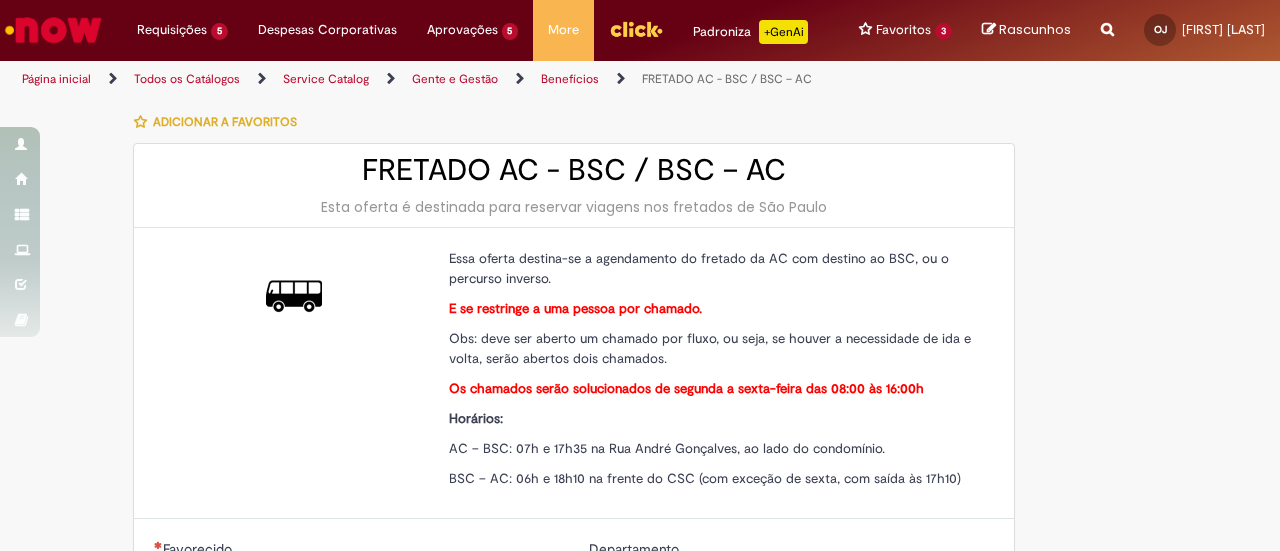 type on "********" 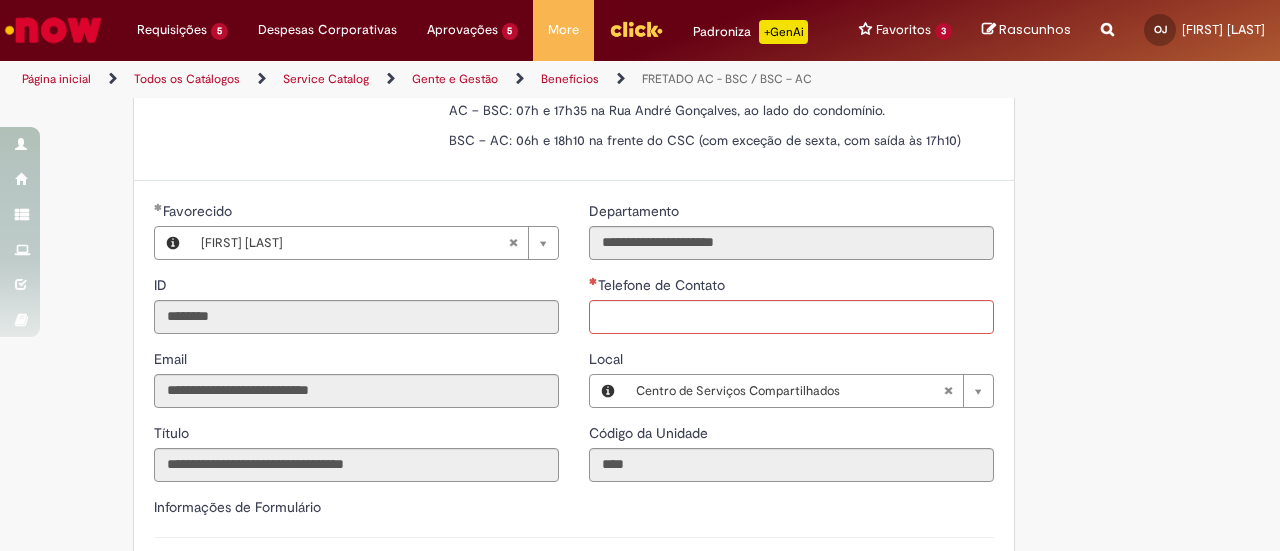 scroll, scrollTop: 640, scrollLeft: 0, axis: vertical 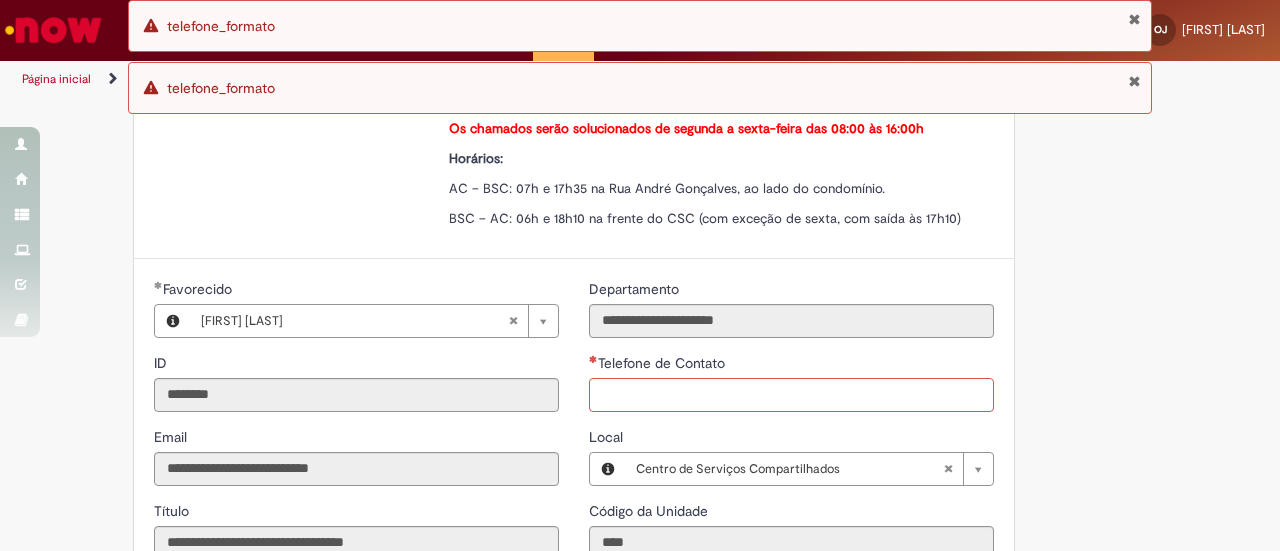 click on "Telefone de Contato" at bounding box center (791, 395) 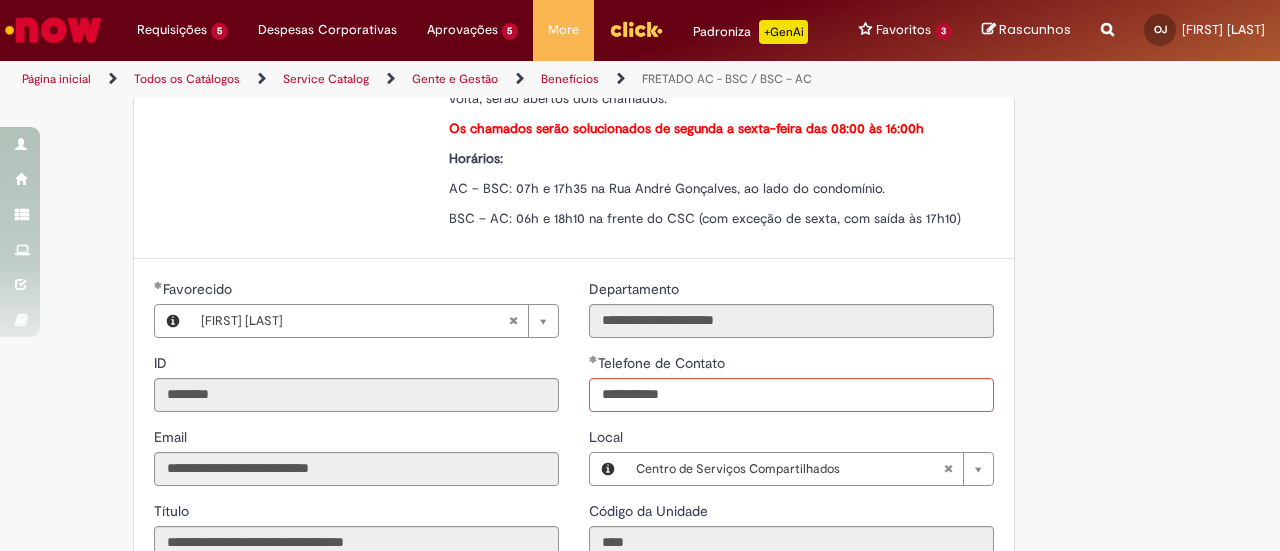 click on "**********" at bounding box center [640, 379] 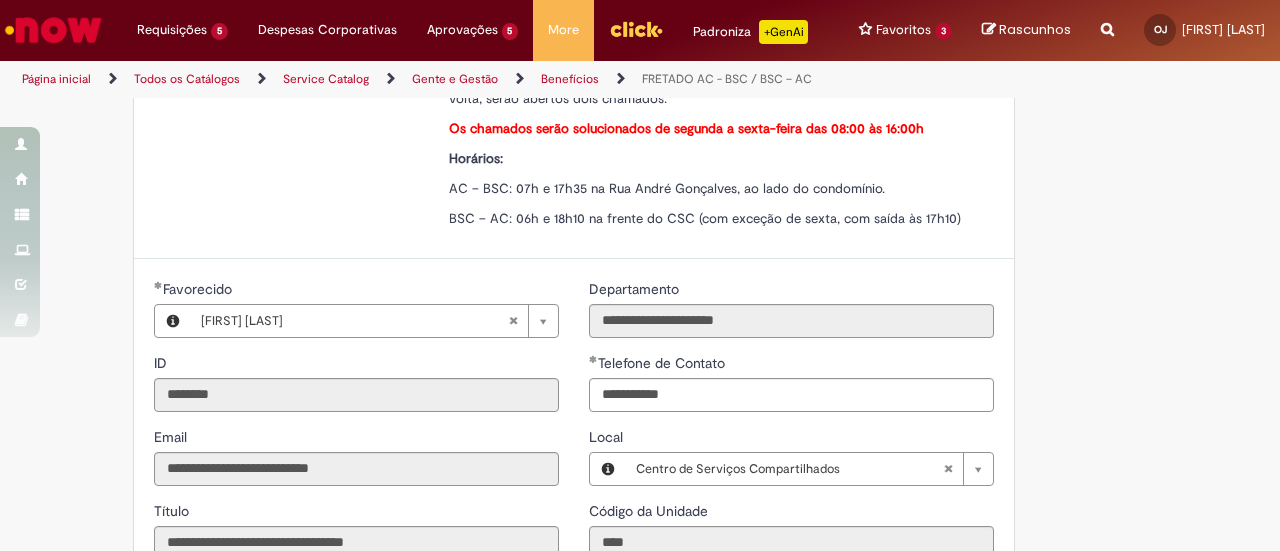 type on "**********" 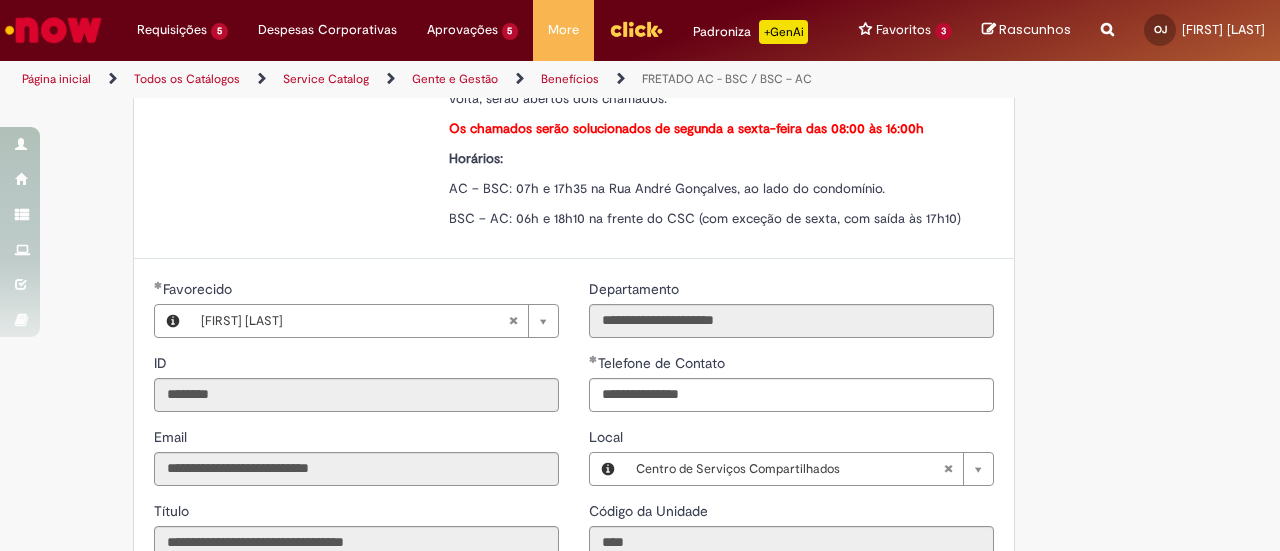scroll, scrollTop: 640, scrollLeft: 0, axis: vertical 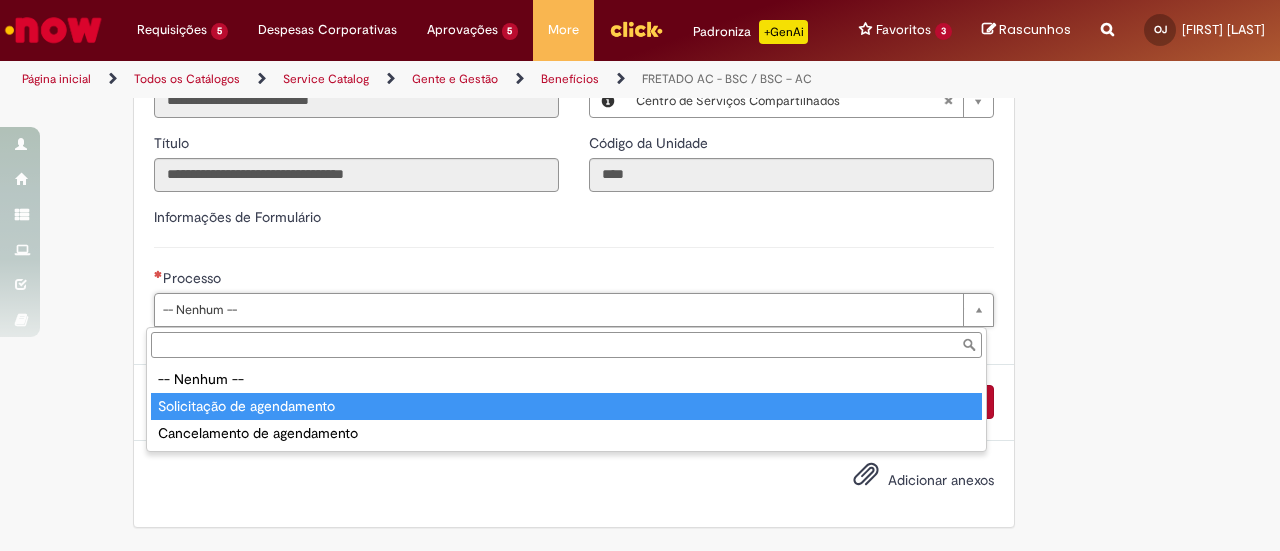 type on "**********" 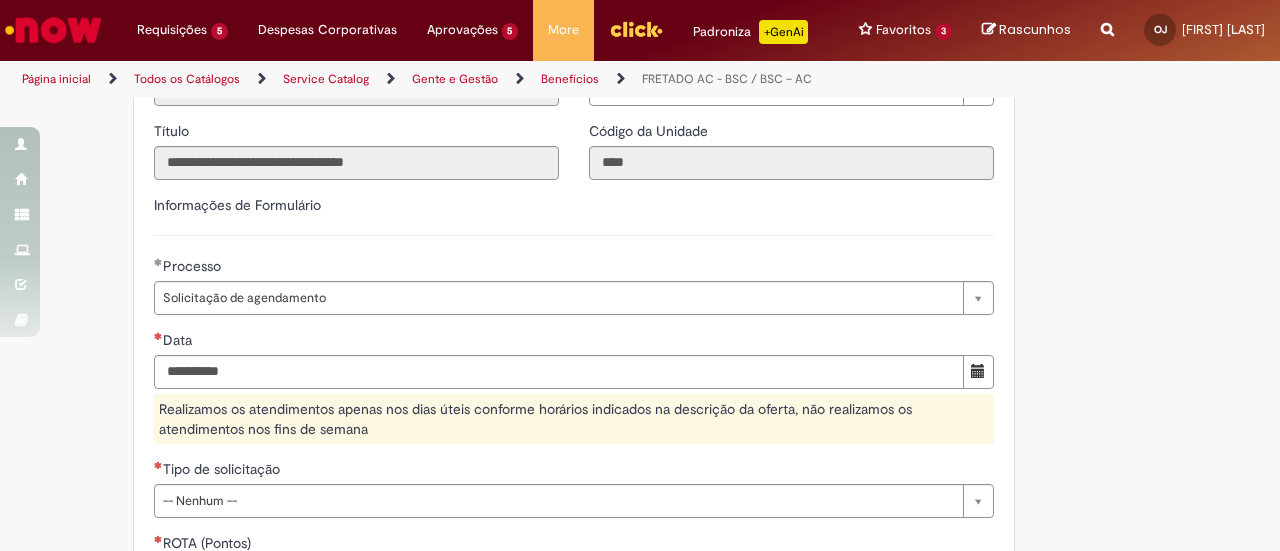 click on "Data" at bounding box center [574, 342] 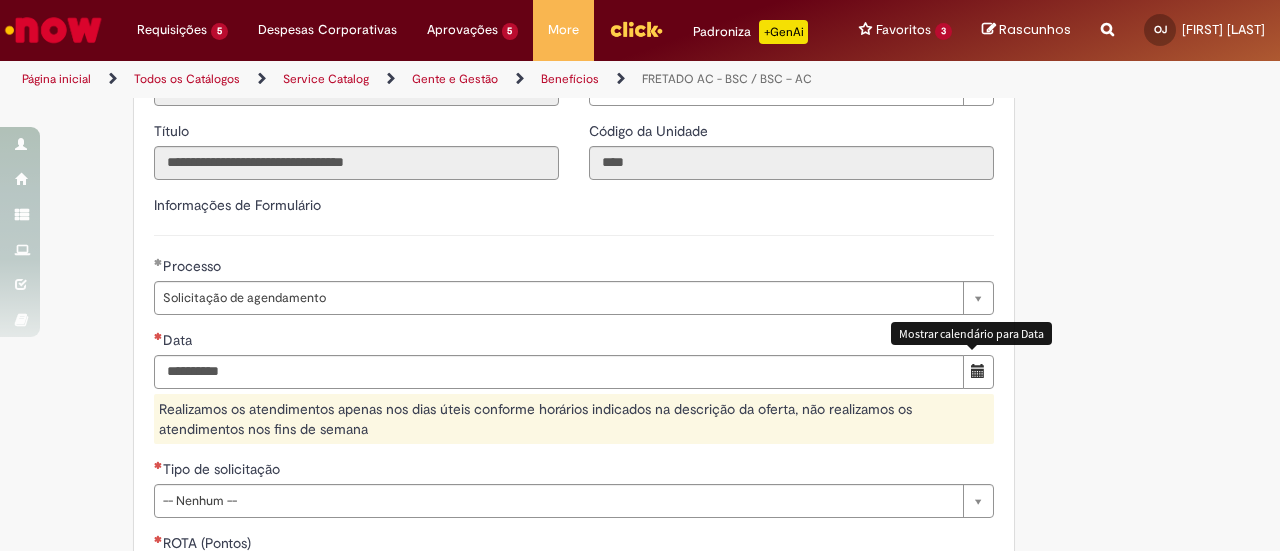 click at bounding box center [978, 371] 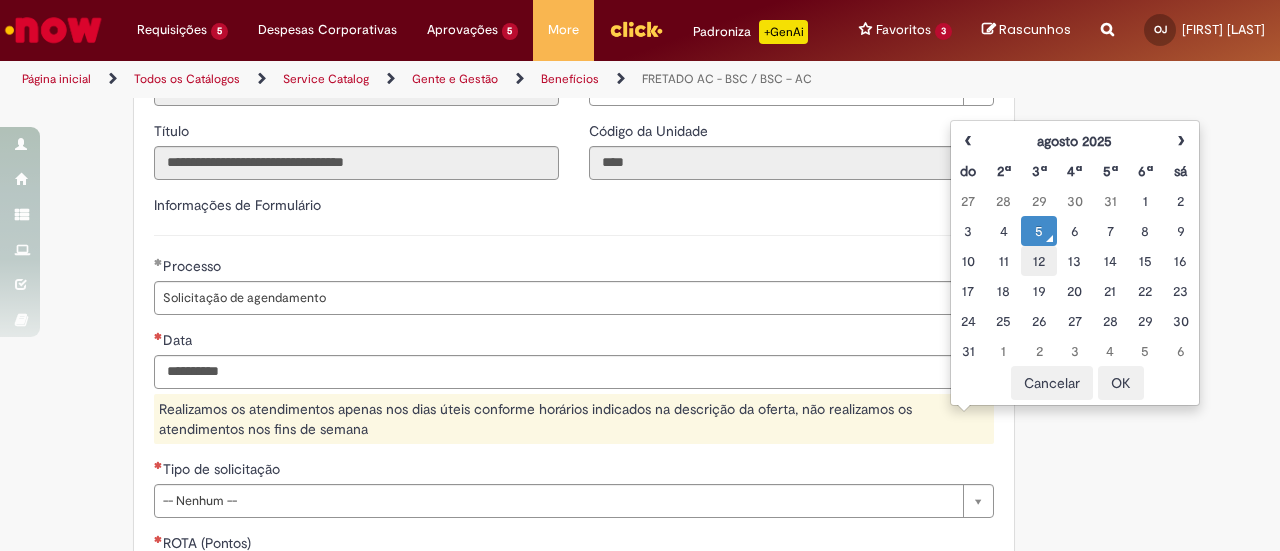 click on "12" at bounding box center (1038, 261) 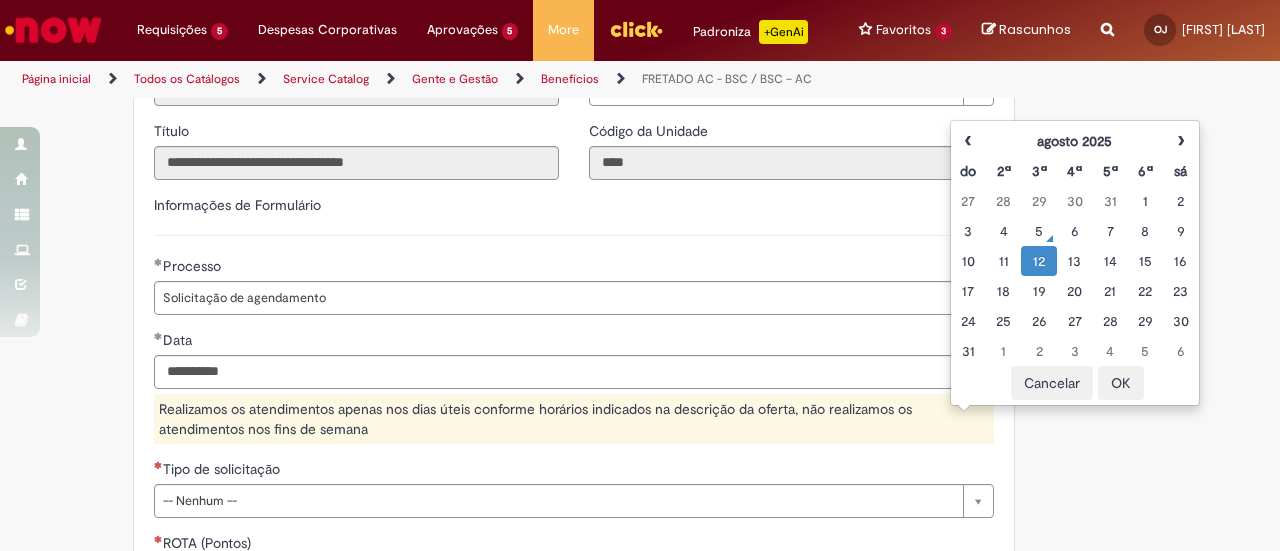 click on "OK" at bounding box center (1121, 383) 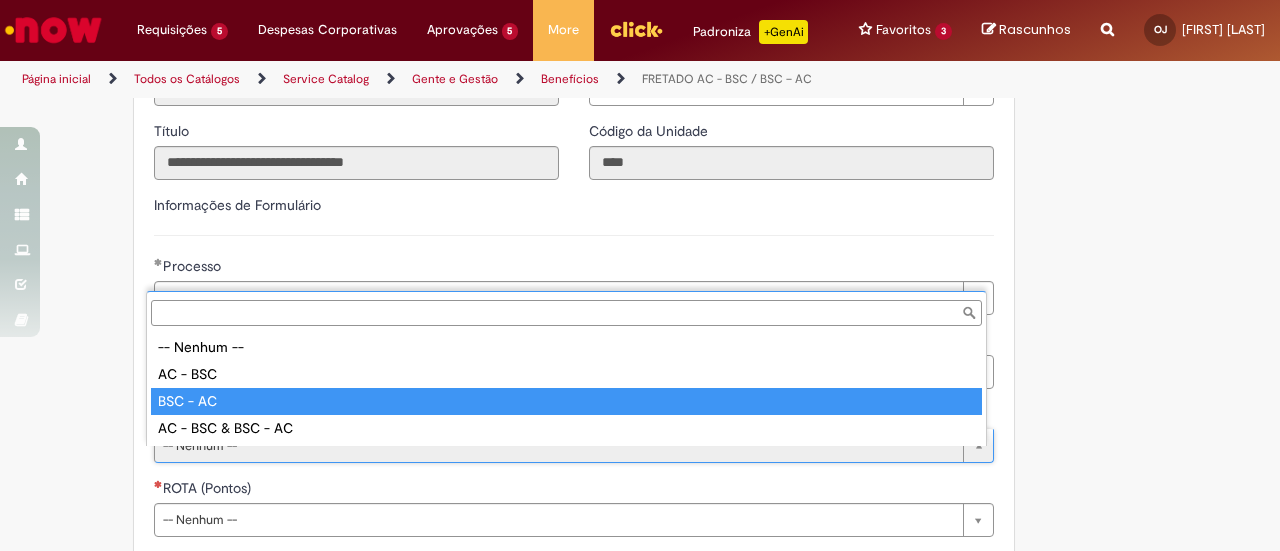 type on "********" 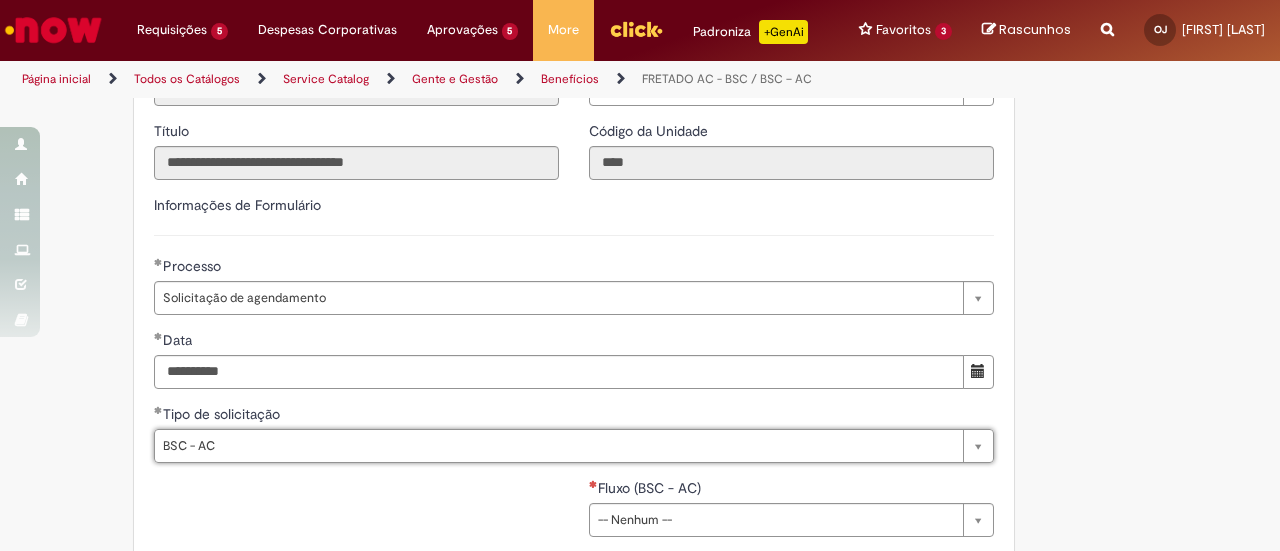 drag, startPoint x: 1133, startPoint y: 369, endPoint x: 1146, endPoint y: 373, distance: 13.601471 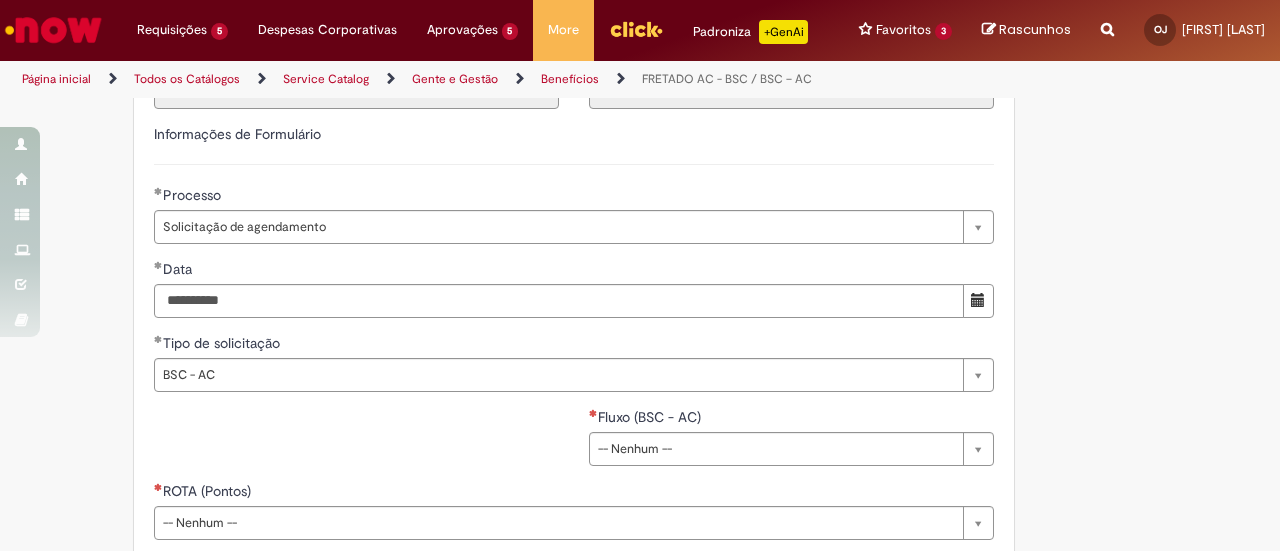 scroll, scrollTop: 720, scrollLeft: 0, axis: vertical 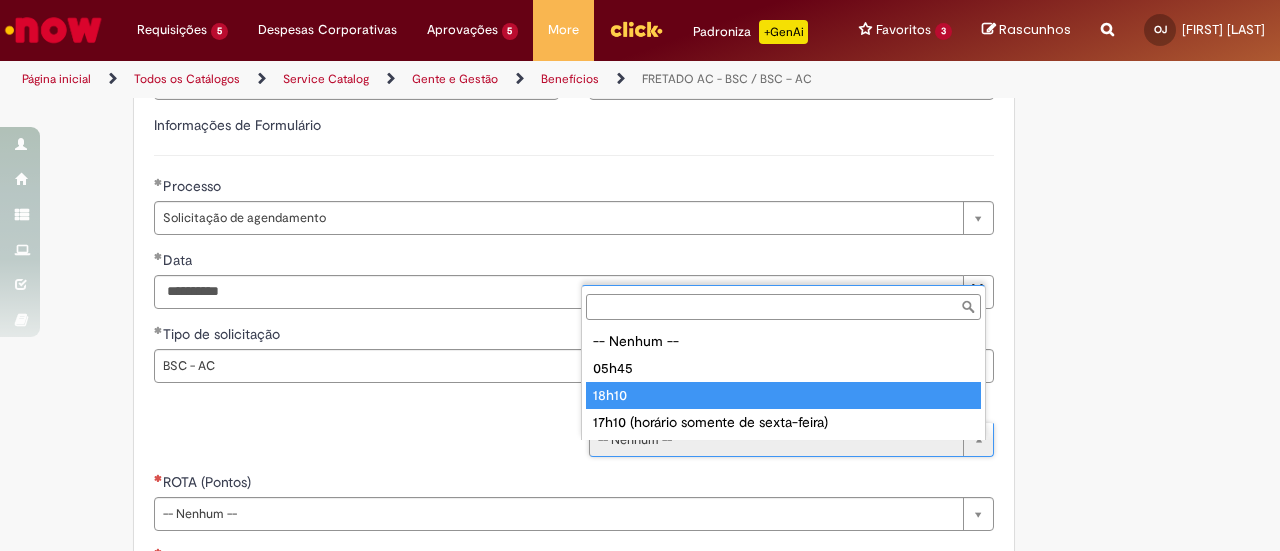 type on "*****" 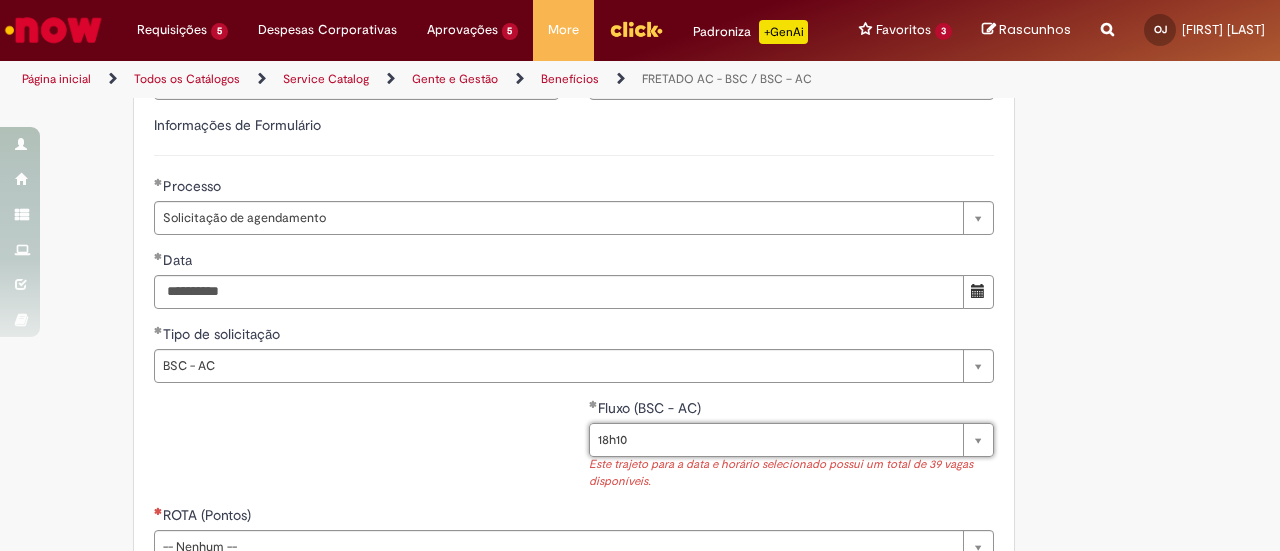 click on "**********" at bounding box center (640, 192) 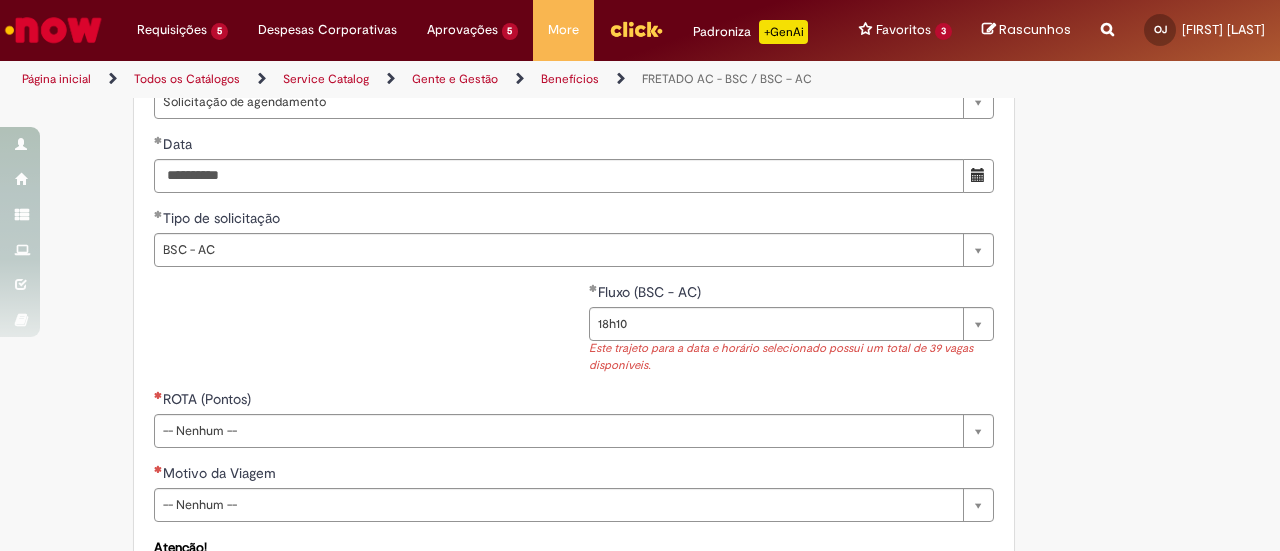 scroll, scrollTop: 890, scrollLeft: 0, axis: vertical 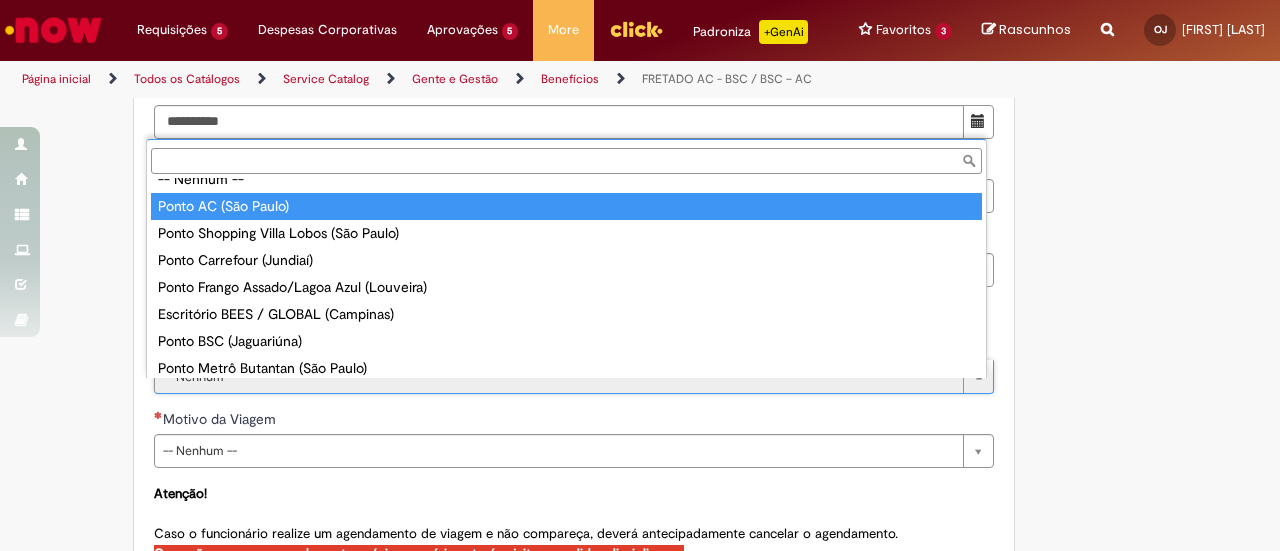 type on "**********" 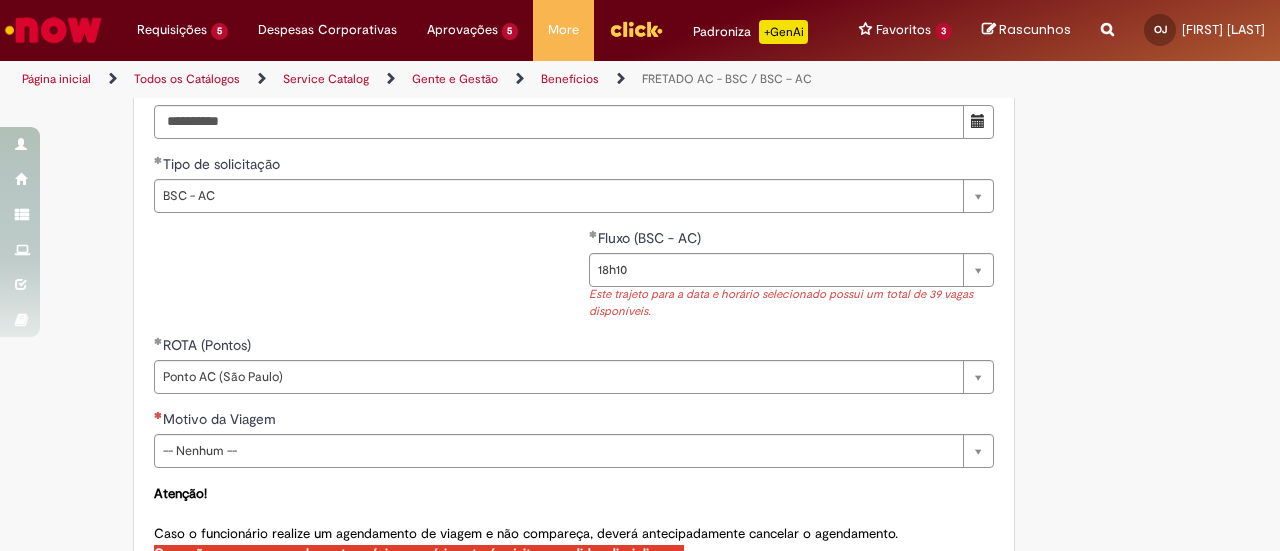 click on "**********" at bounding box center [640, 22] 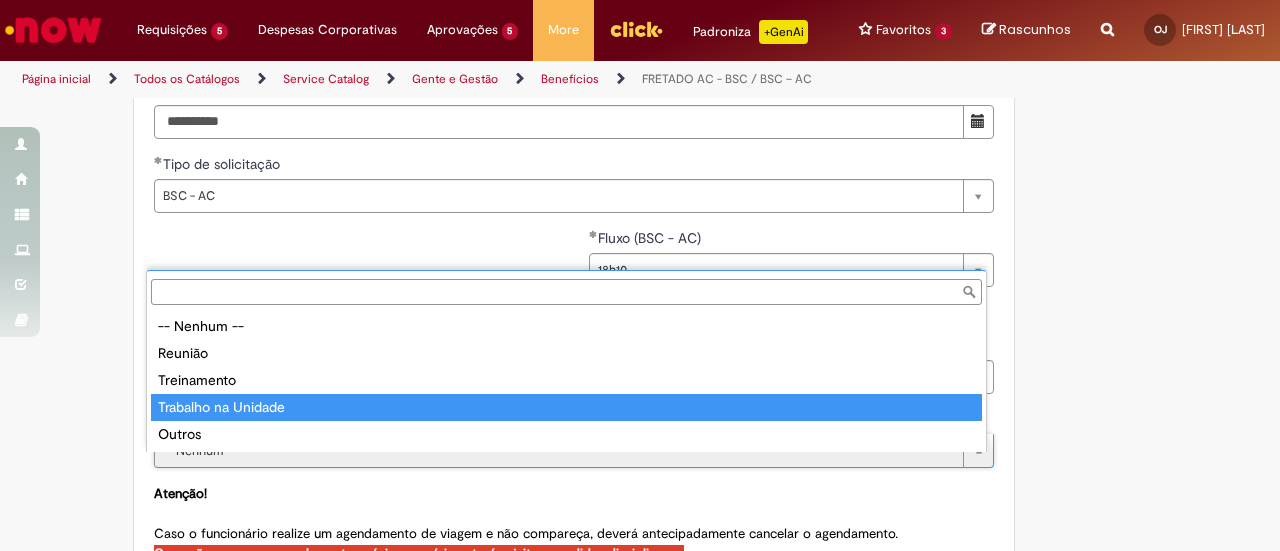 type on "**********" 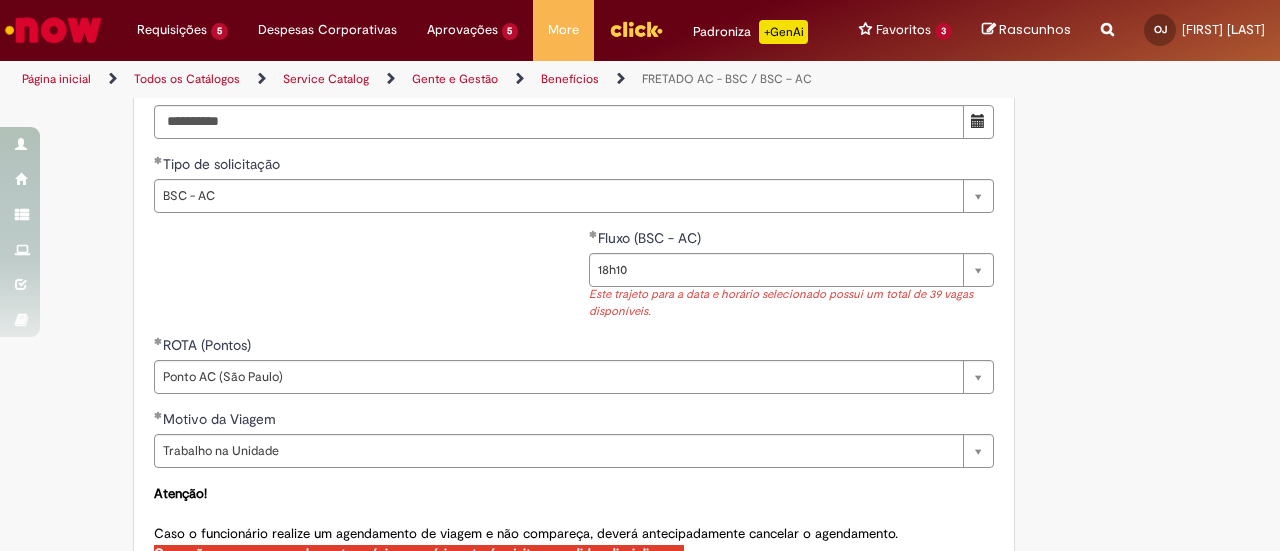 click on "**********" at bounding box center (640, 22) 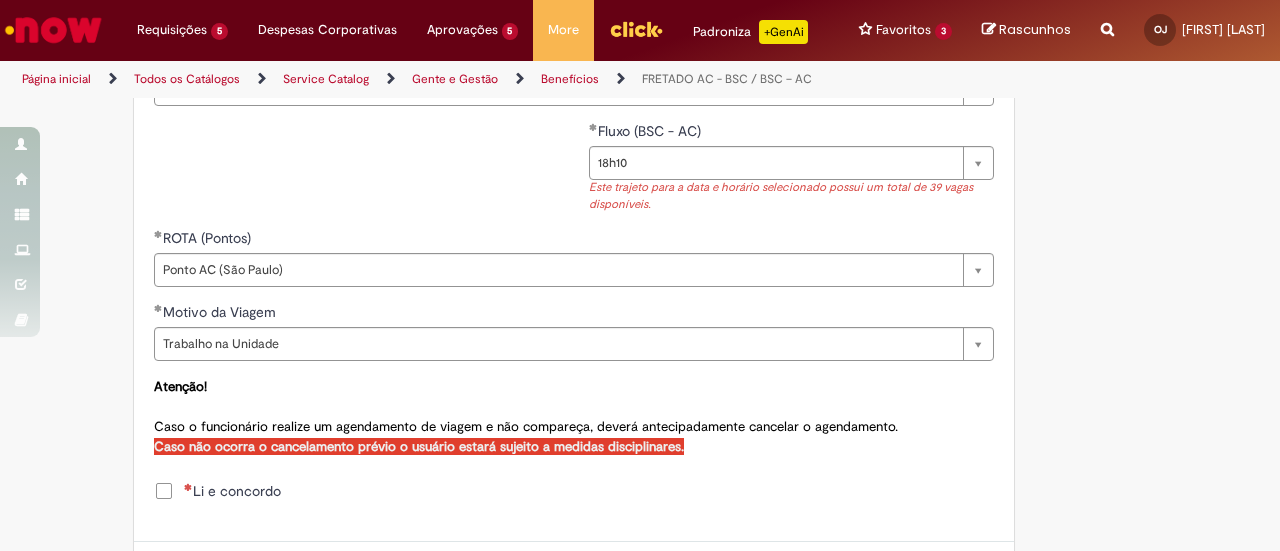 scroll, scrollTop: 1187, scrollLeft: 0, axis: vertical 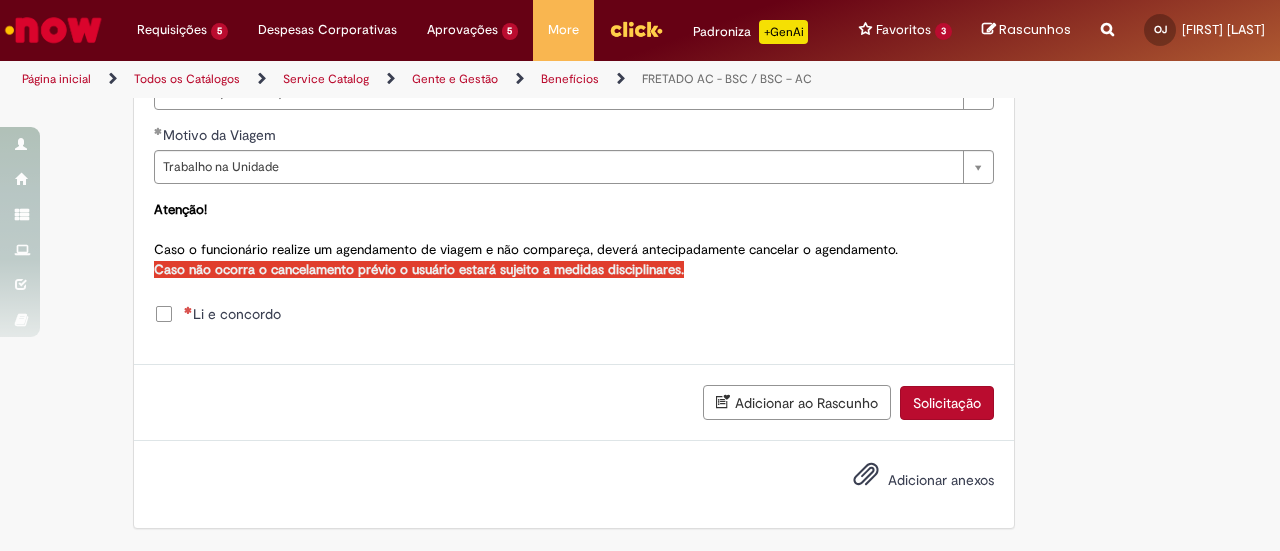 click on "Li e concordo" at bounding box center (232, 314) 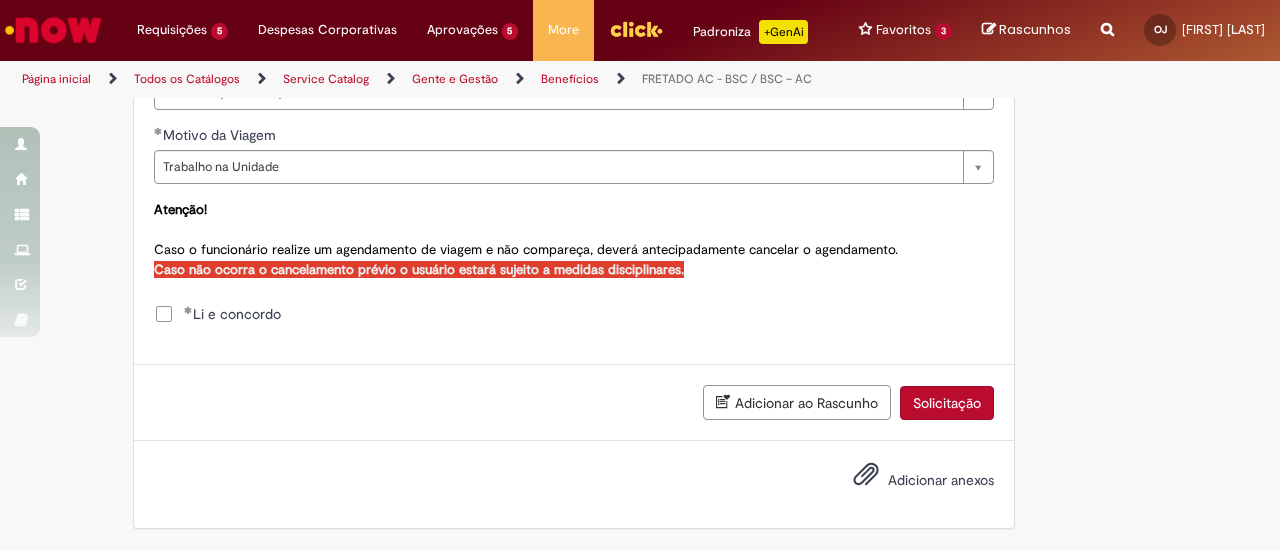 click on "Solicitação" at bounding box center (947, 403) 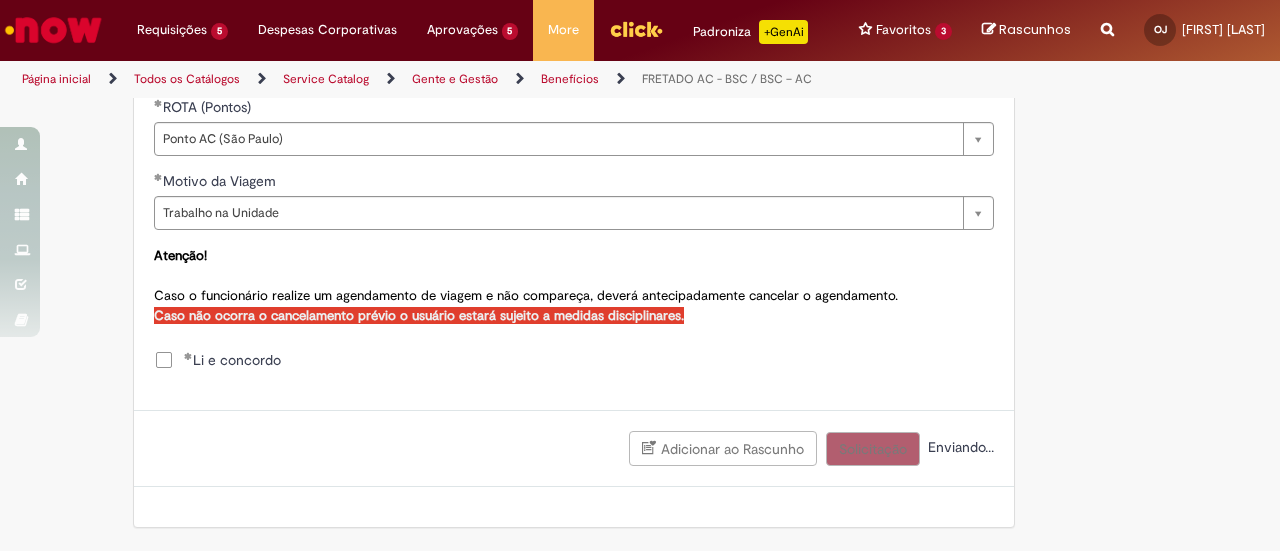 scroll, scrollTop: 1142, scrollLeft: 0, axis: vertical 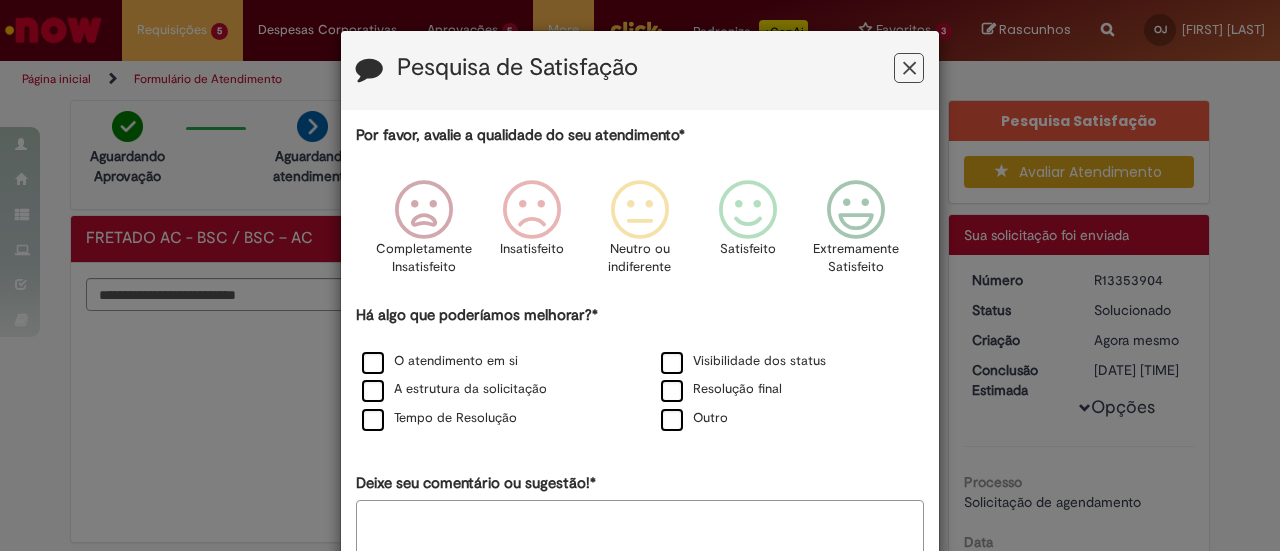 click at bounding box center (909, 68) 